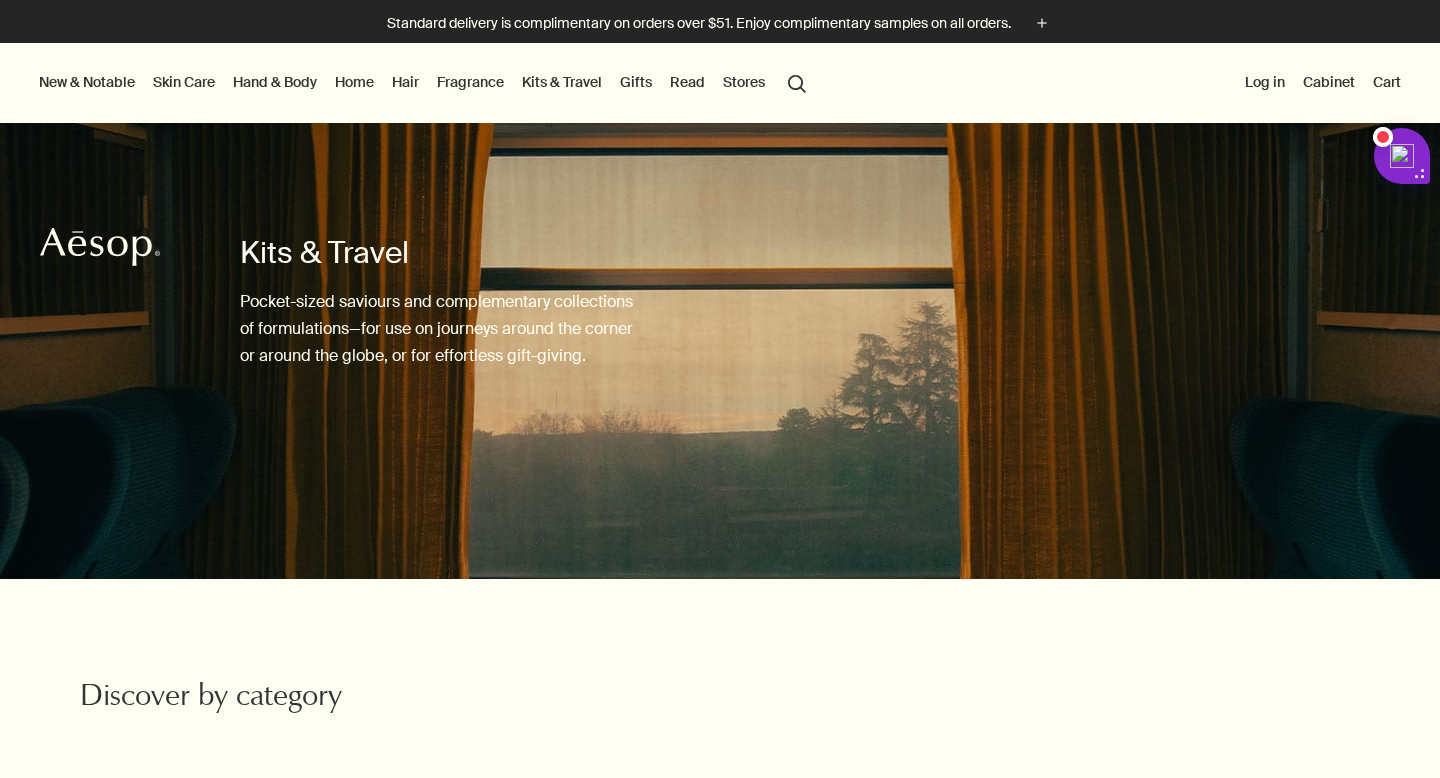 scroll, scrollTop: 0, scrollLeft: 0, axis: both 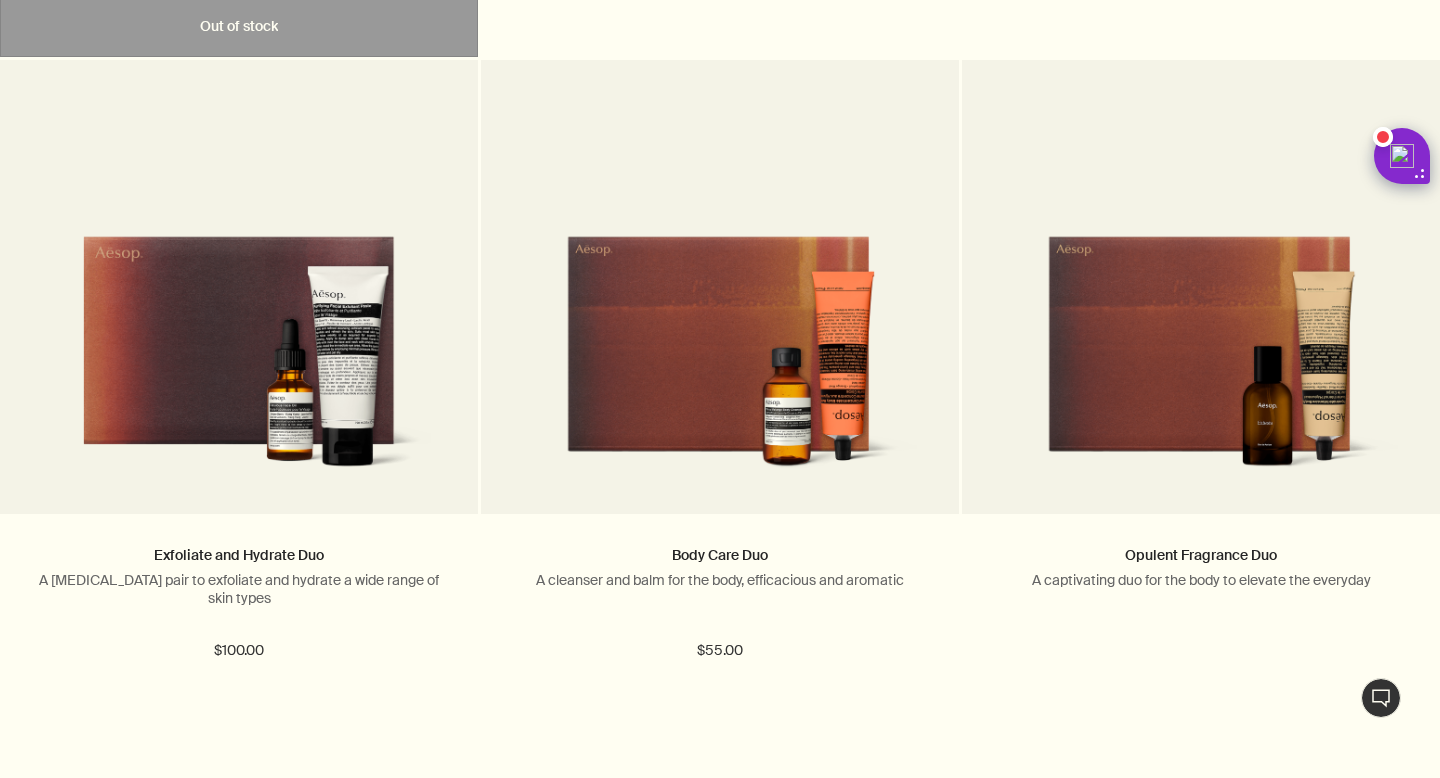 click on "Exfoliate and Hydrate Duo A [MEDICAL_DATA] pair to exfoliate and hydrate a wide range of skin types $100.00" at bounding box center (239, 603) 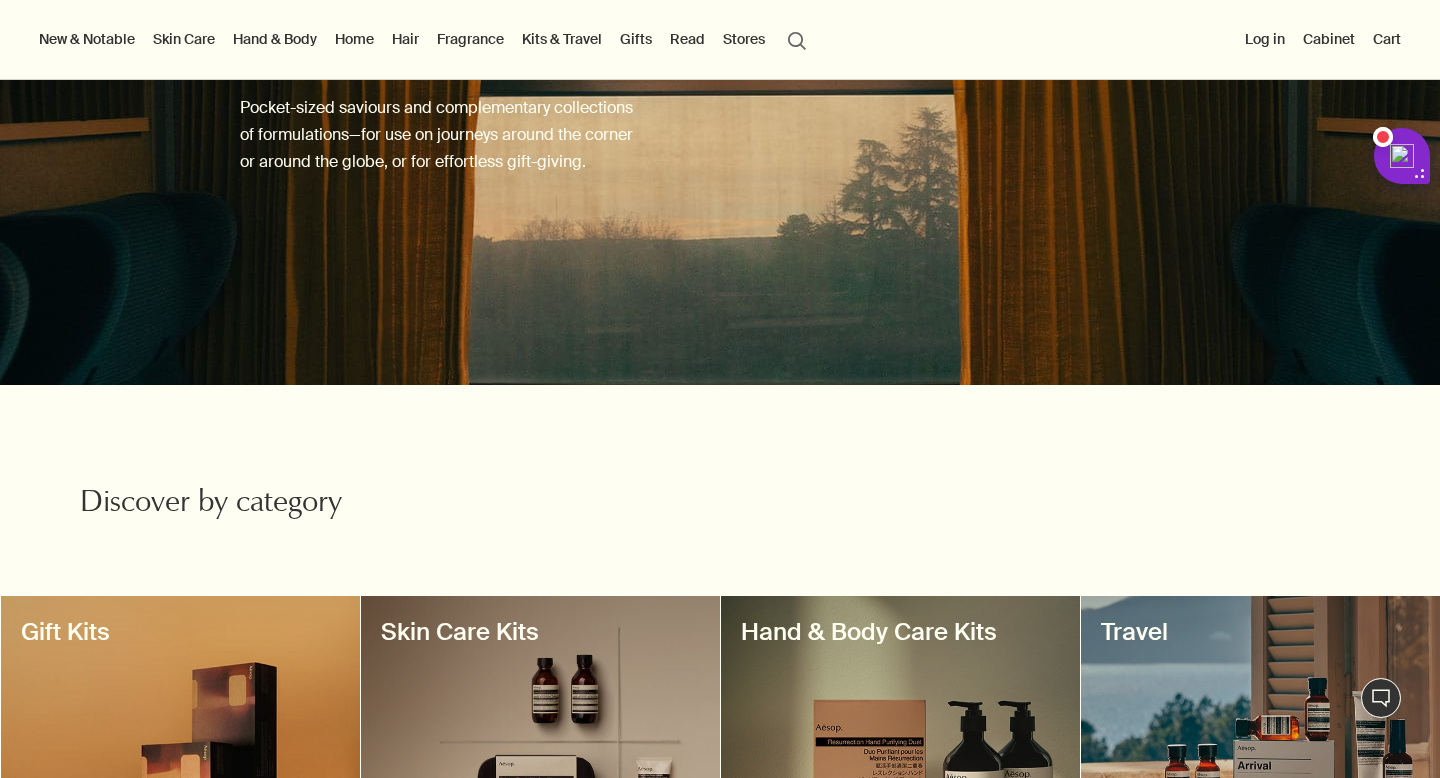 scroll, scrollTop: 0, scrollLeft: 0, axis: both 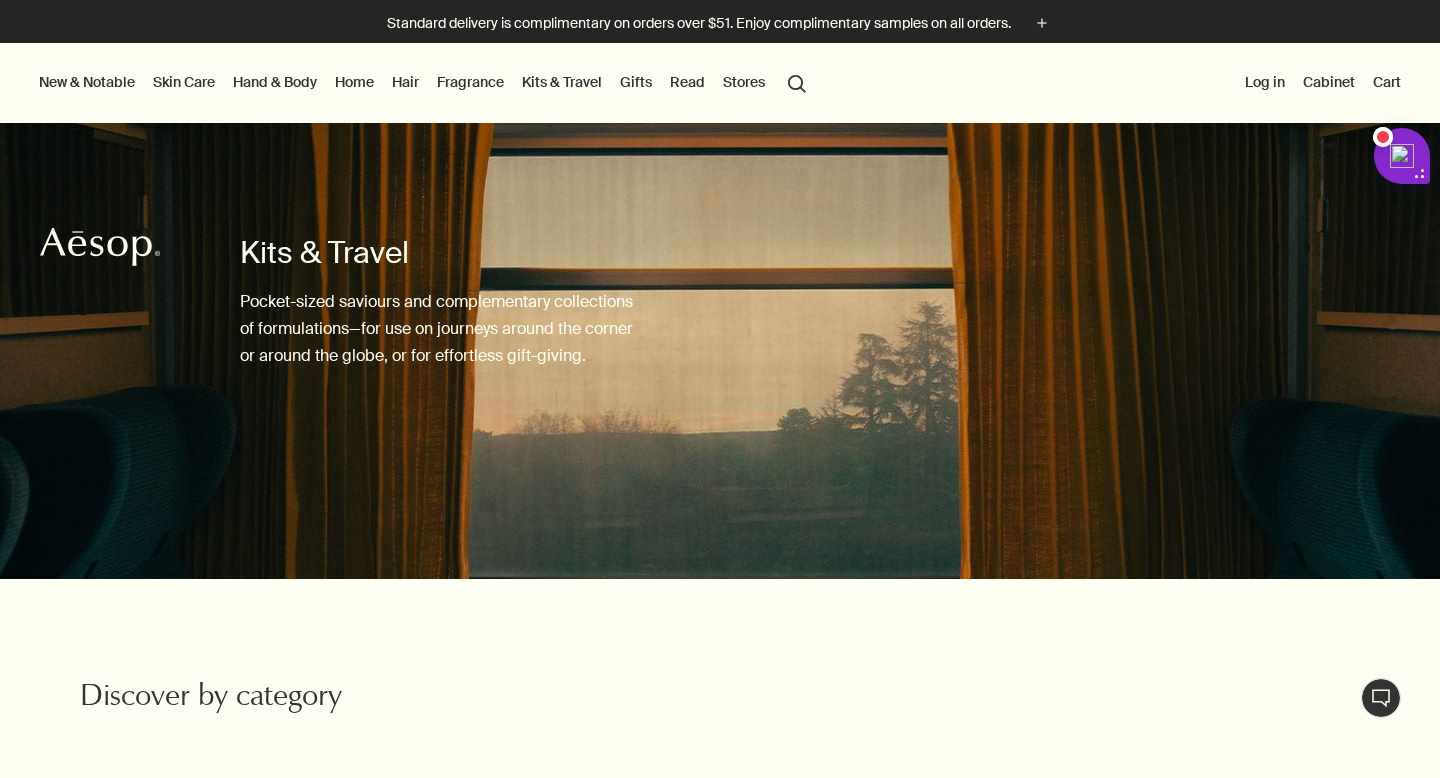 click on "Fragrance" at bounding box center (470, 82) 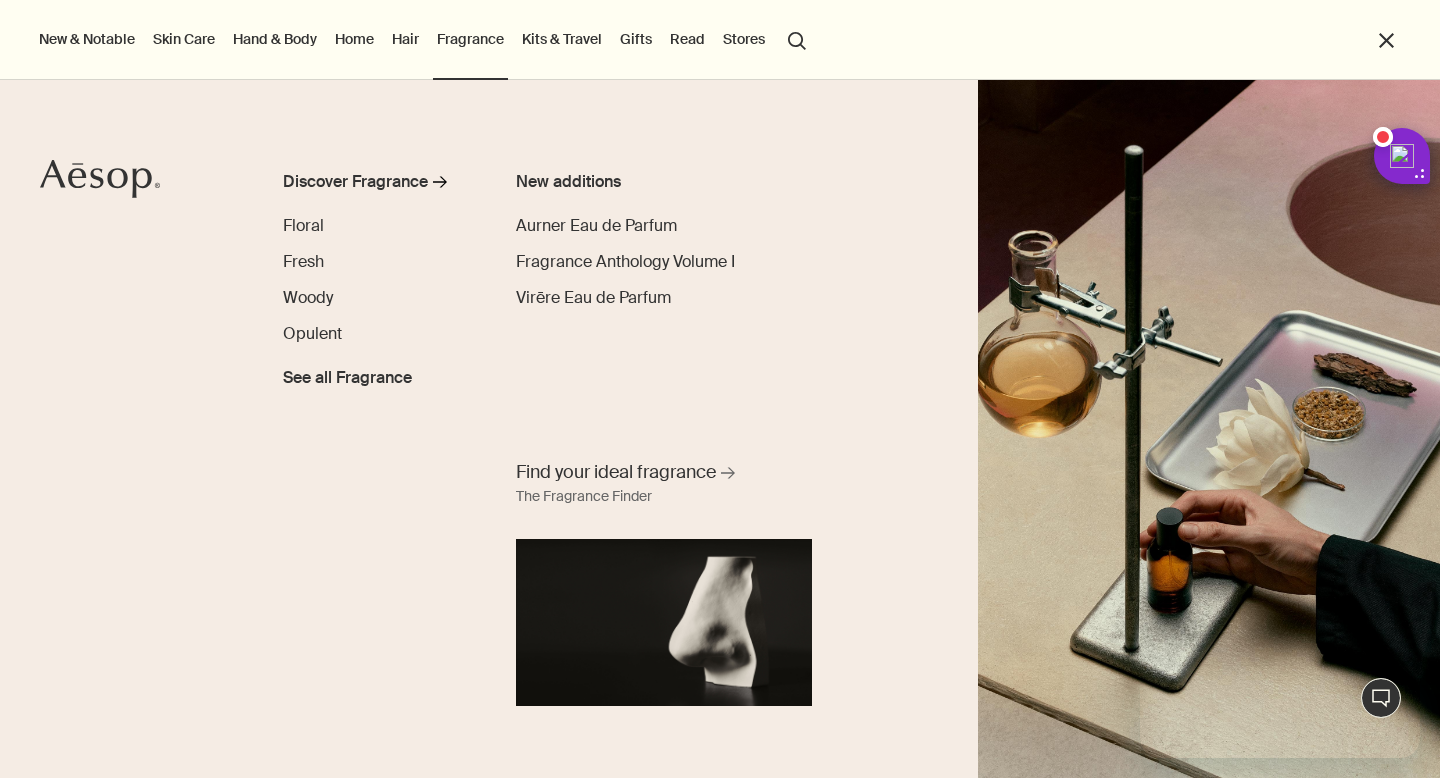 scroll, scrollTop: 0, scrollLeft: 0, axis: both 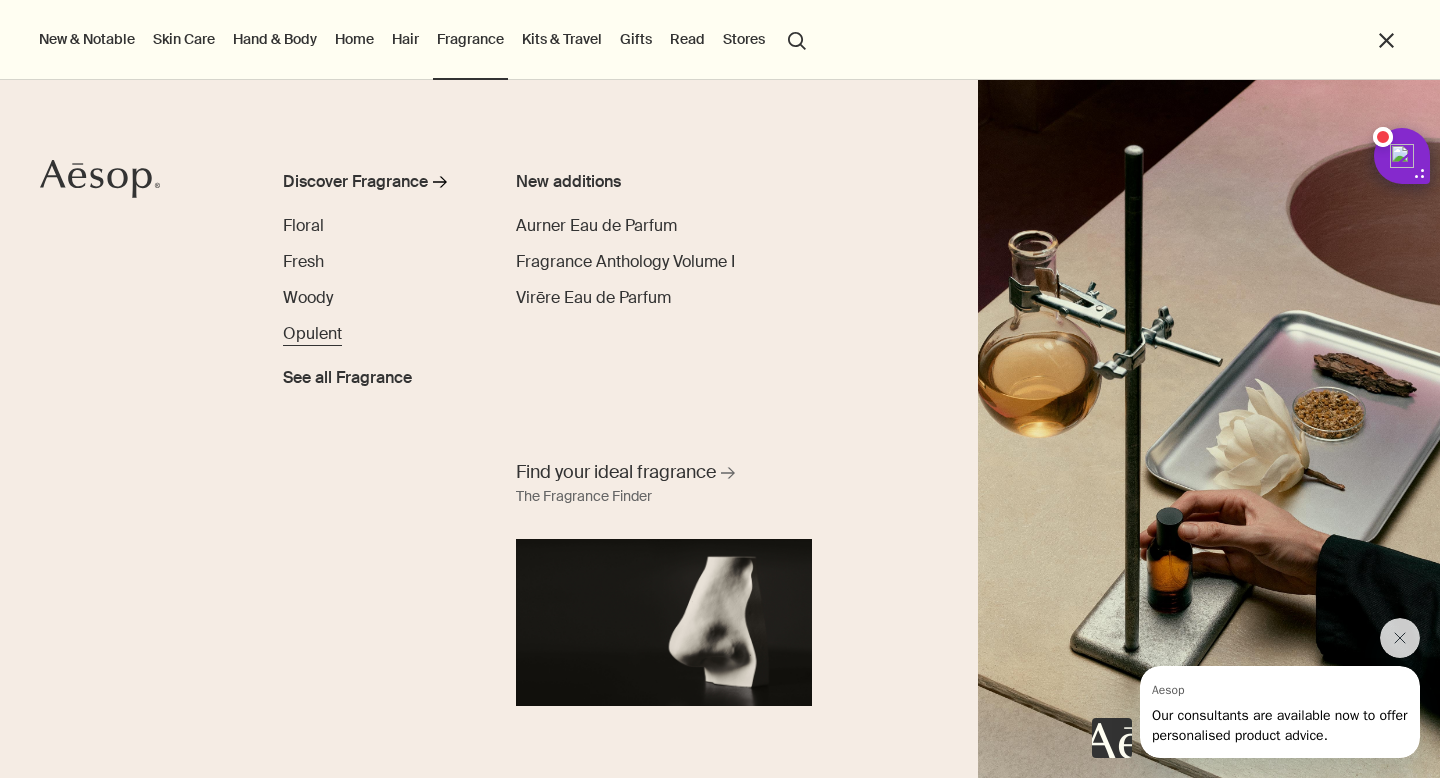 click on "Opulent" at bounding box center (312, 333) 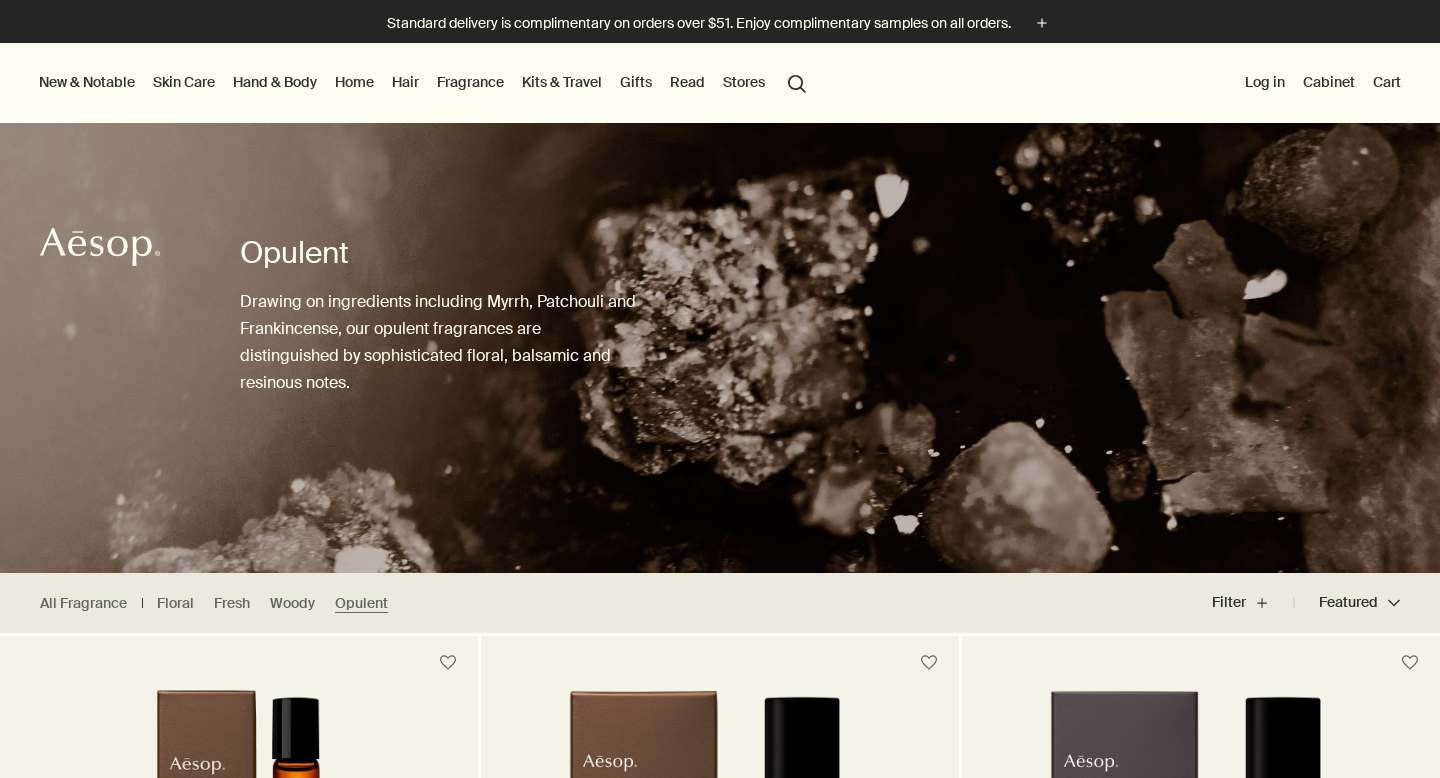scroll, scrollTop: 0, scrollLeft: 0, axis: both 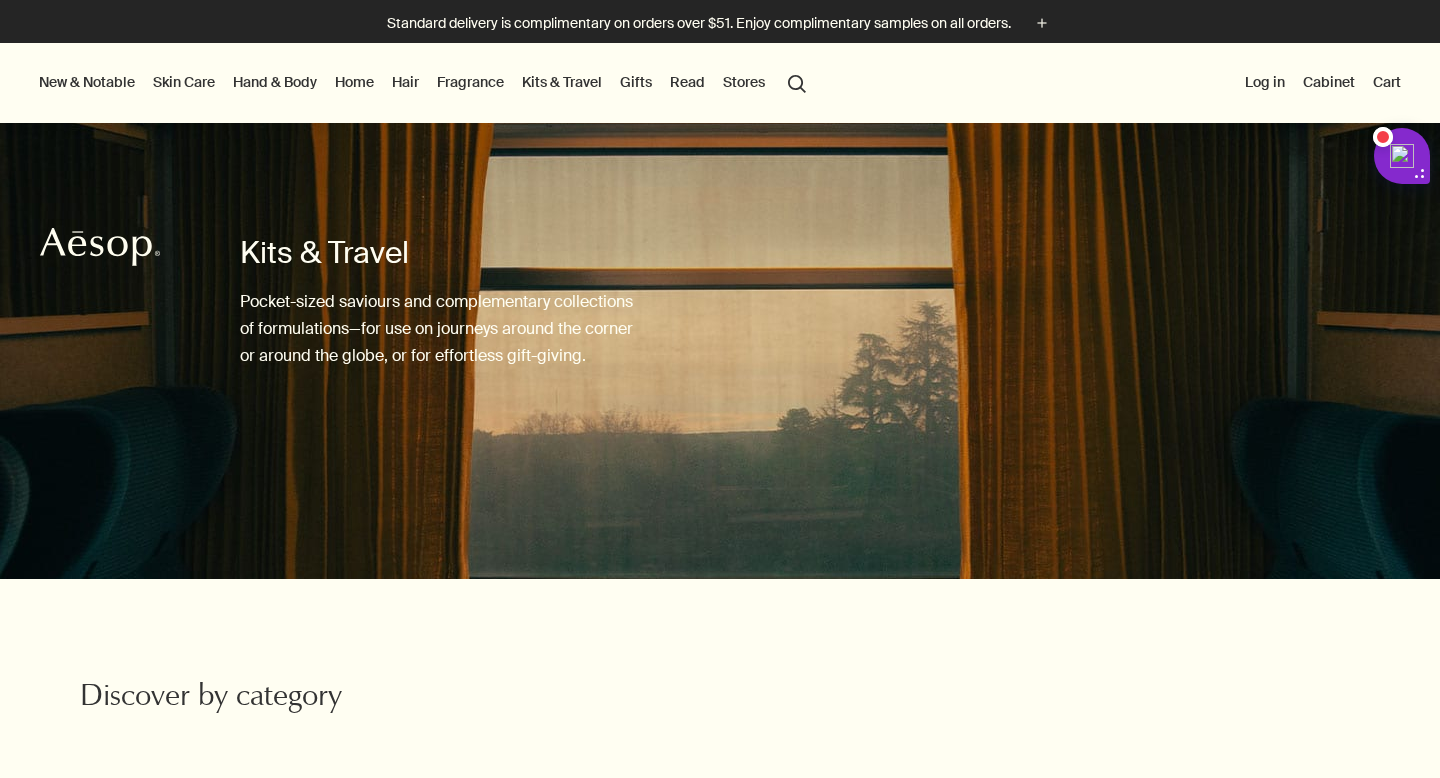 click on "Fragrance" at bounding box center (470, 82) 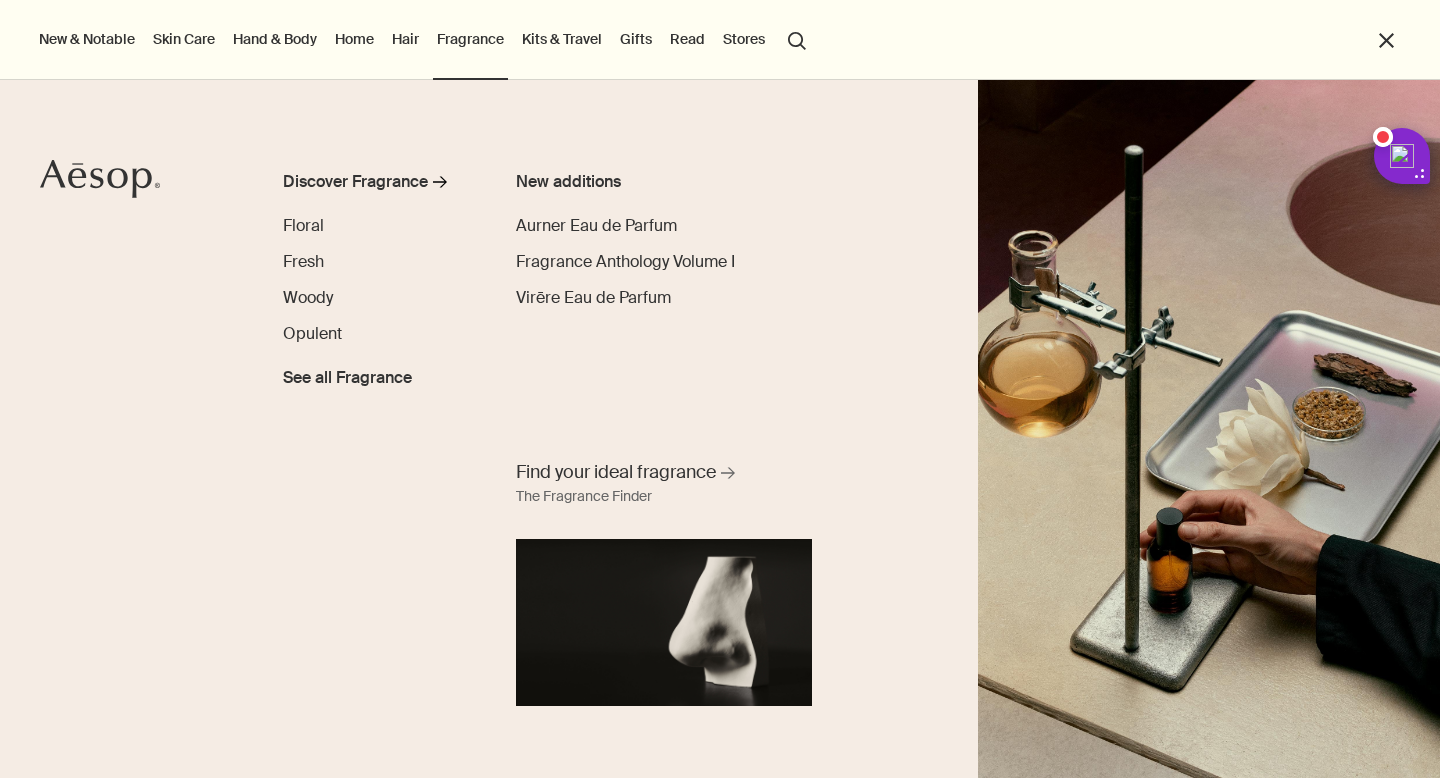 scroll, scrollTop: 0, scrollLeft: 0, axis: both 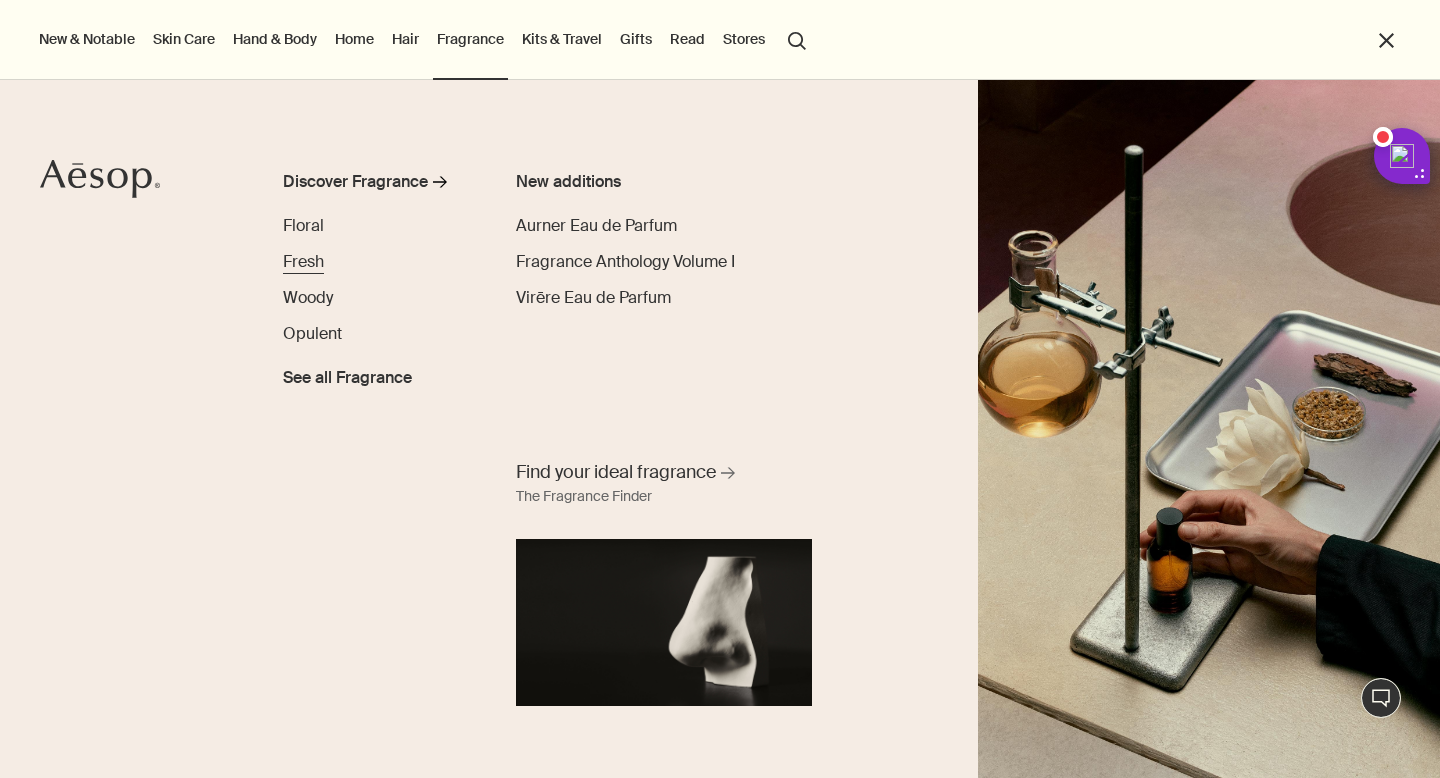 click on "Fresh" at bounding box center [303, 261] 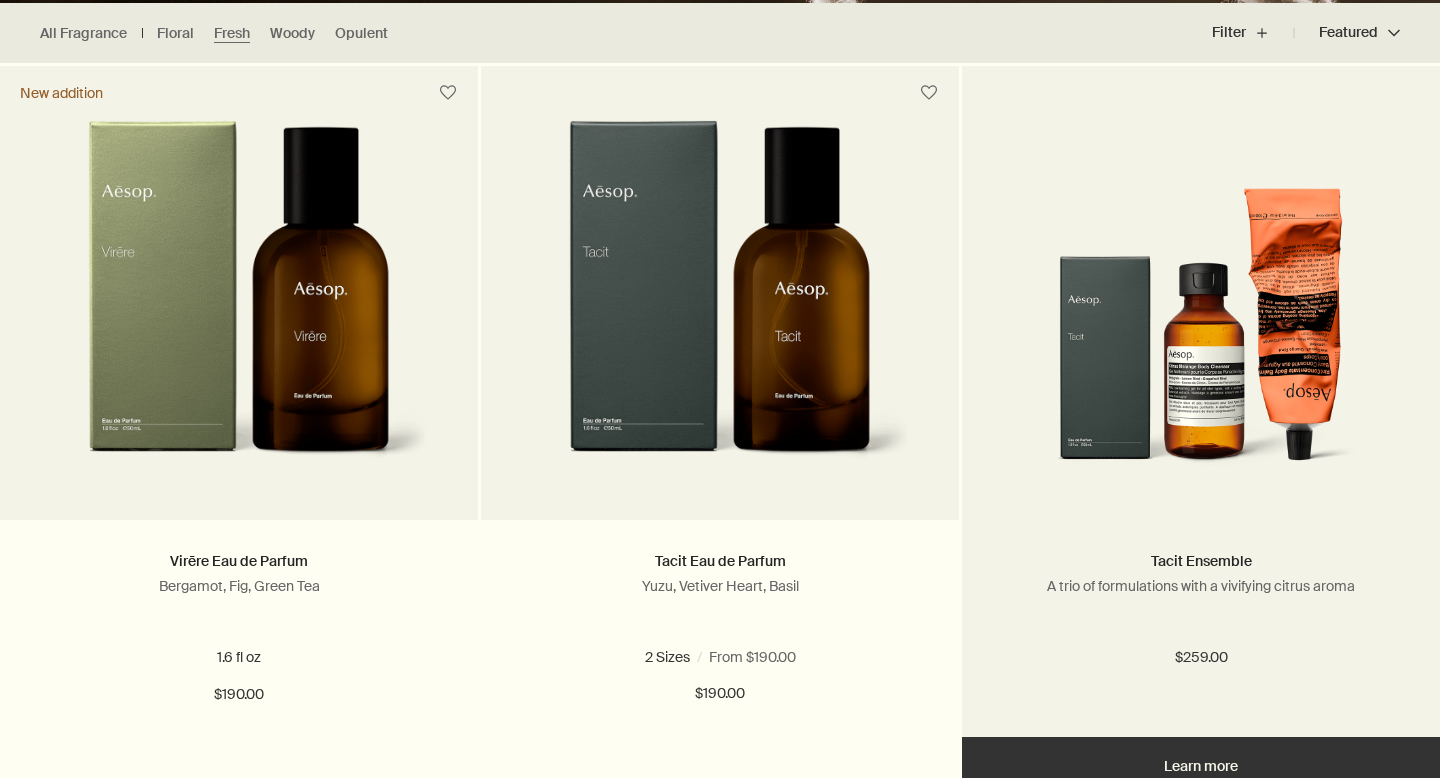 scroll, scrollTop: 570, scrollLeft: 0, axis: vertical 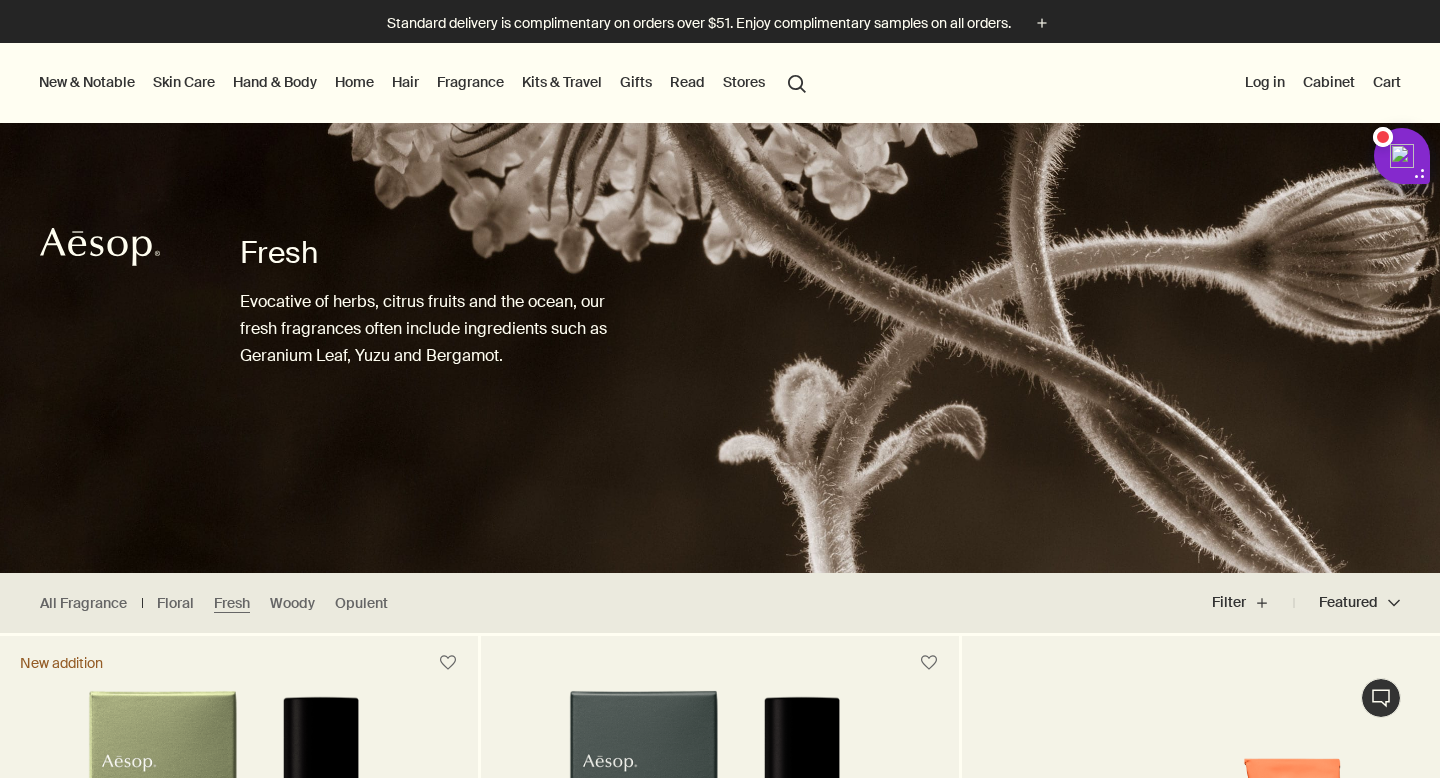 click on "Fragrance" at bounding box center (470, 82) 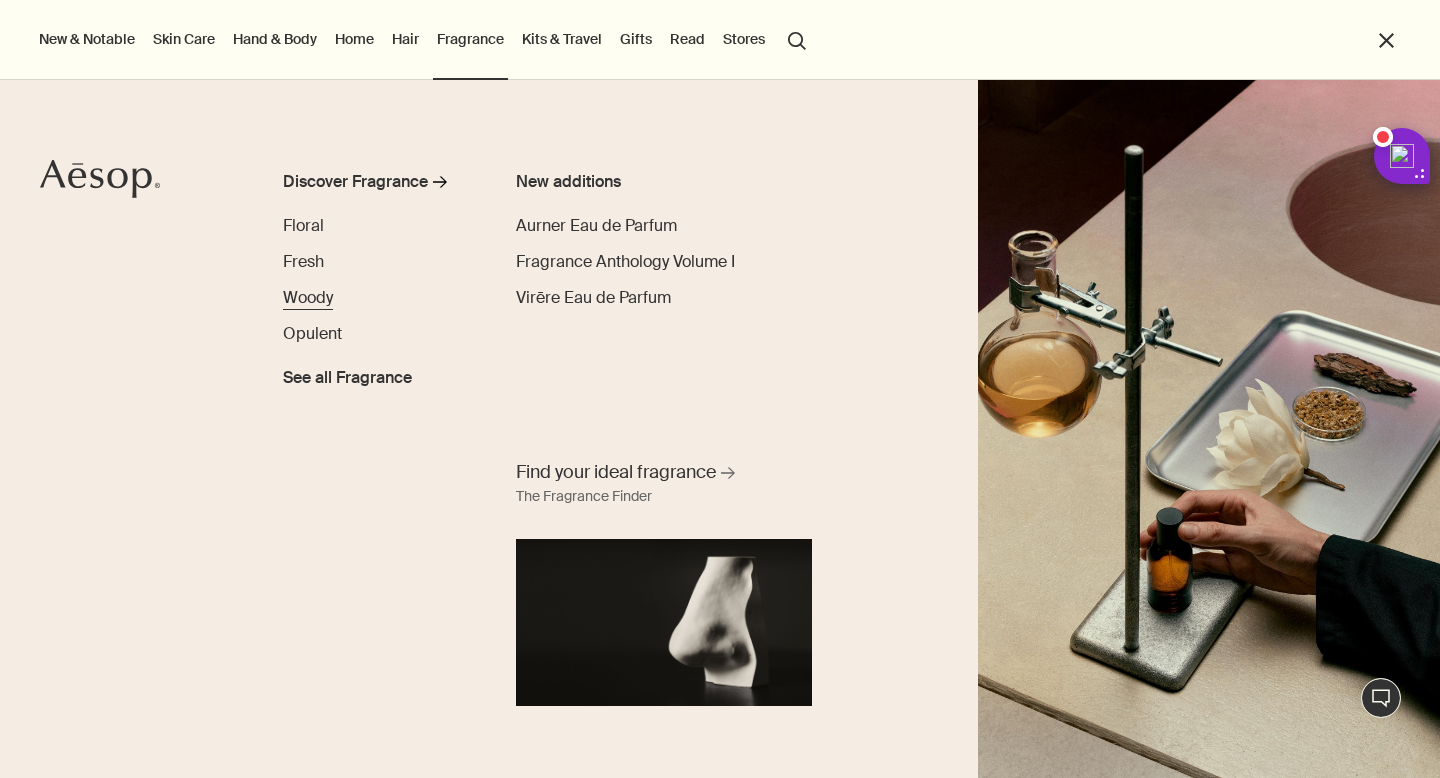 click on "Woody" at bounding box center (308, 297) 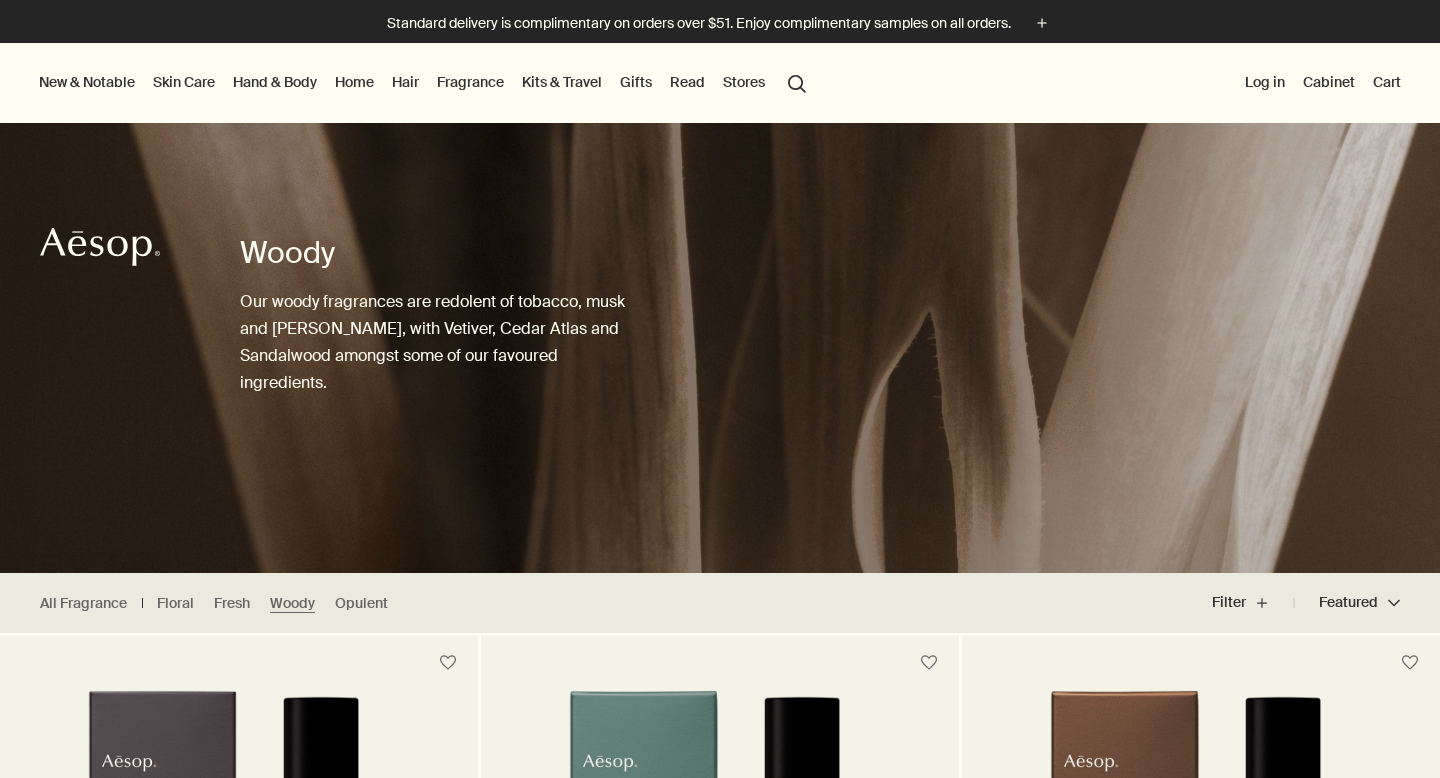 scroll, scrollTop: 0, scrollLeft: 0, axis: both 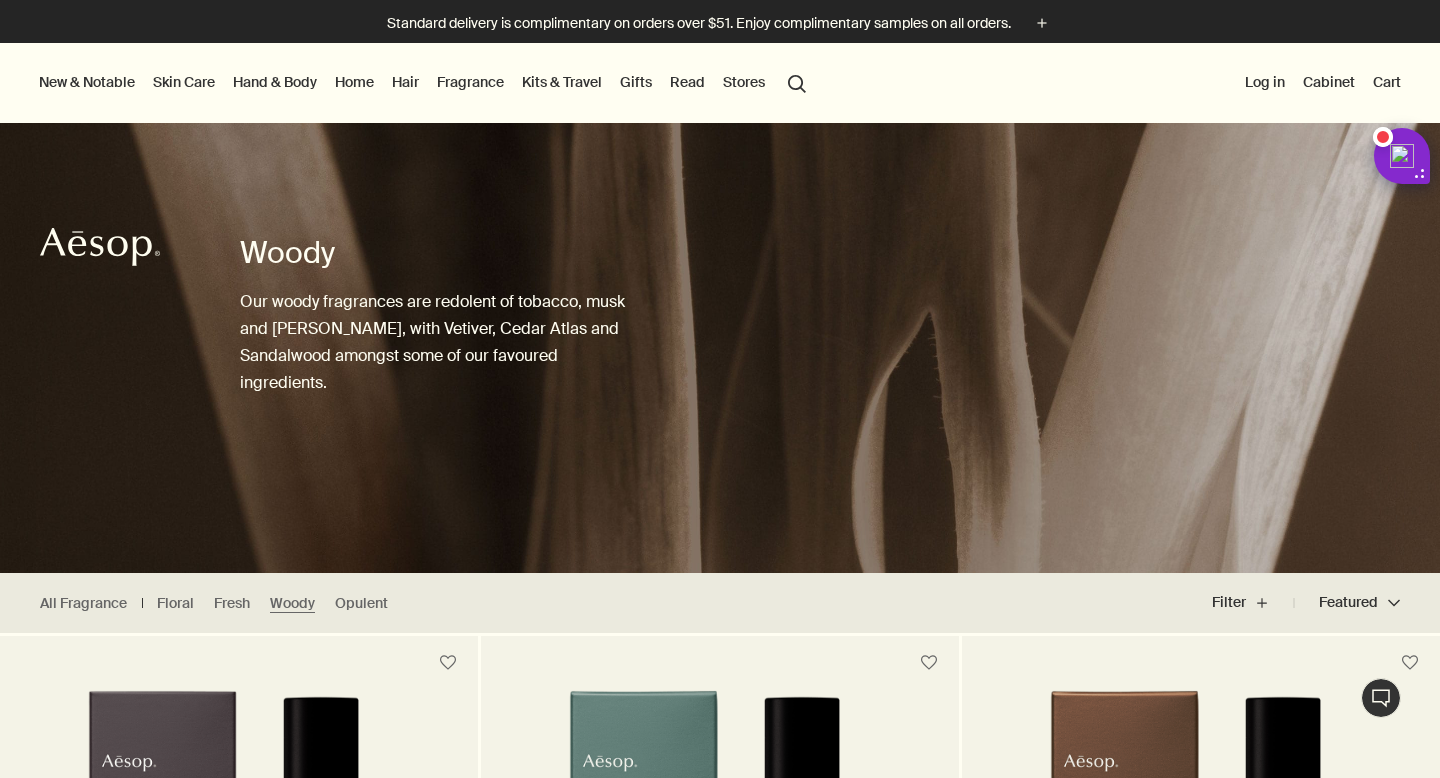 click on "Fragrance" at bounding box center (470, 82) 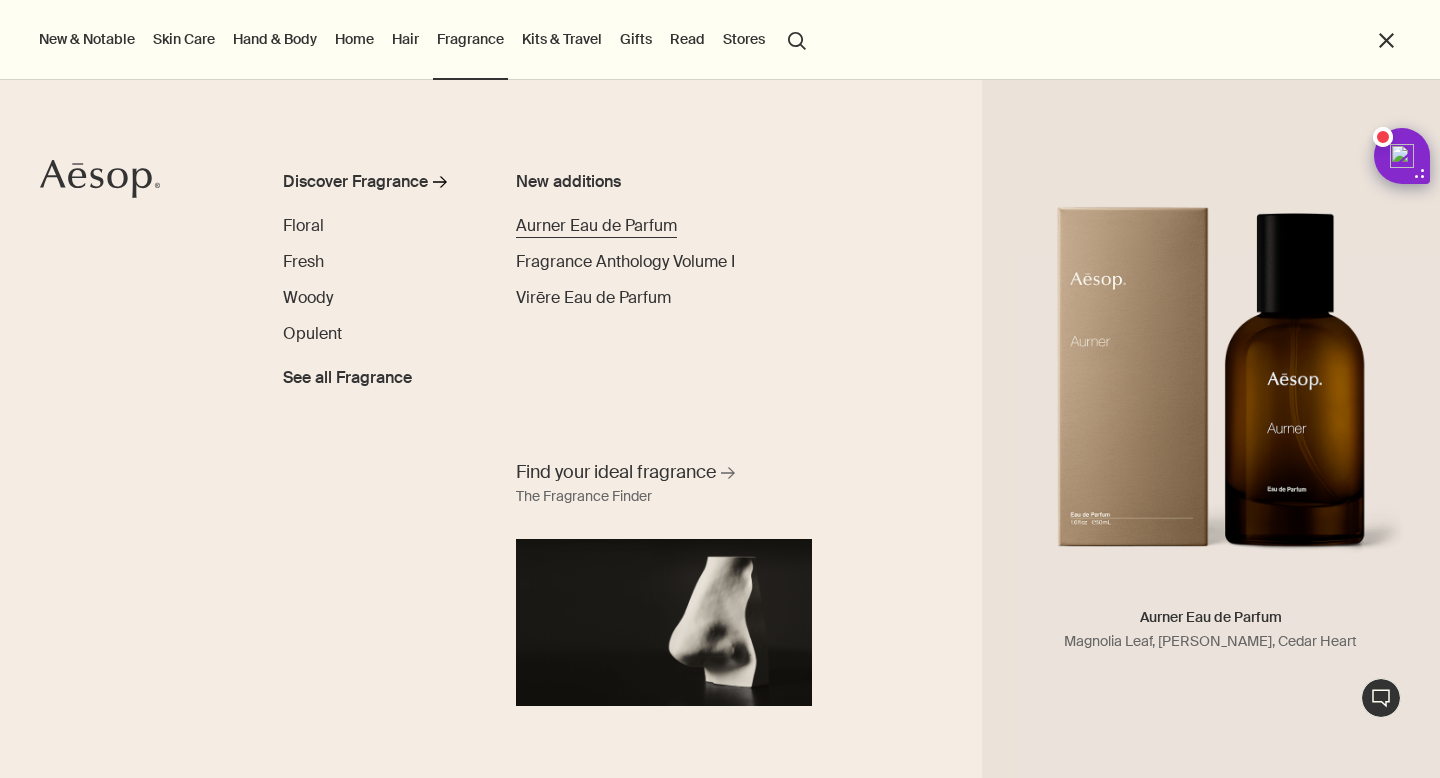 click on "Aurner Eau de Parfum" at bounding box center (596, 225) 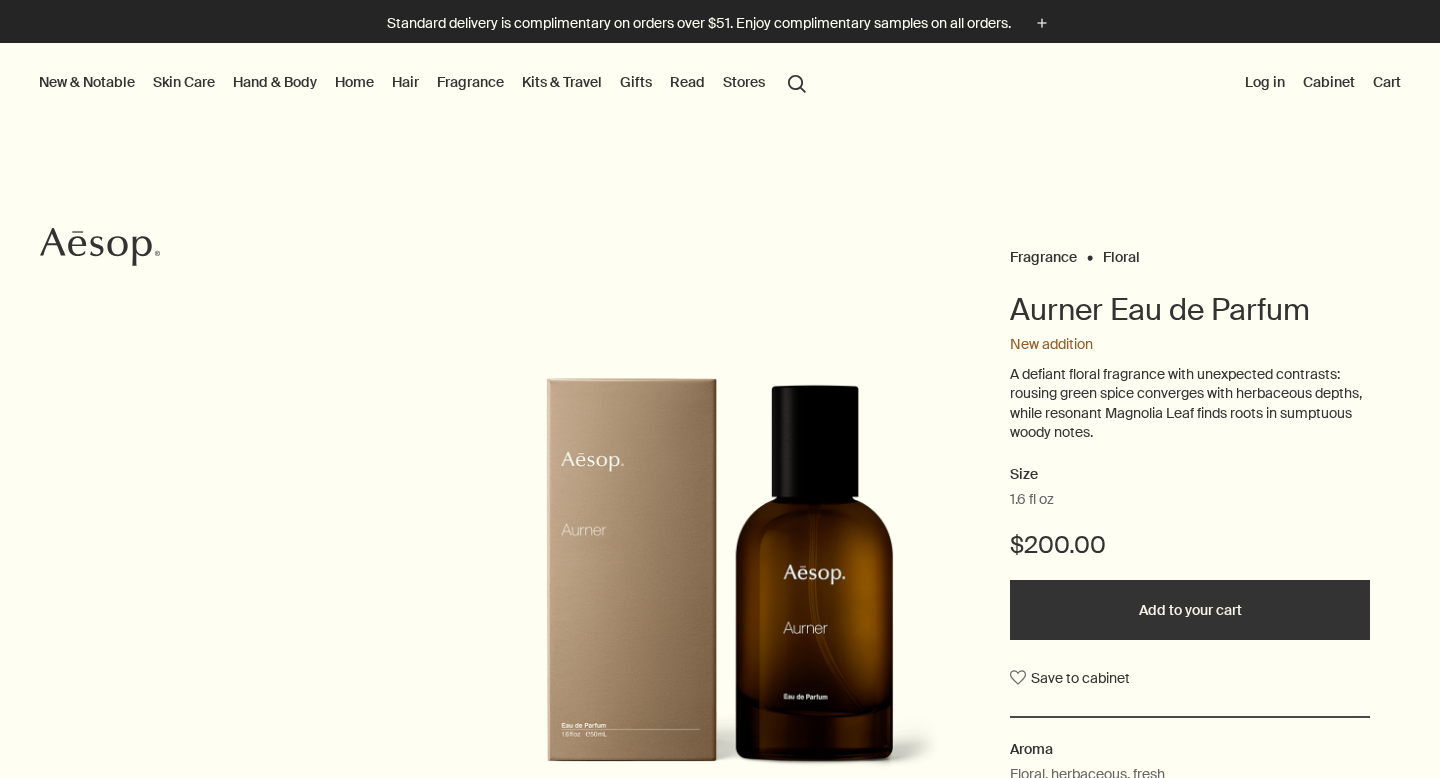 scroll, scrollTop: 0, scrollLeft: 0, axis: both 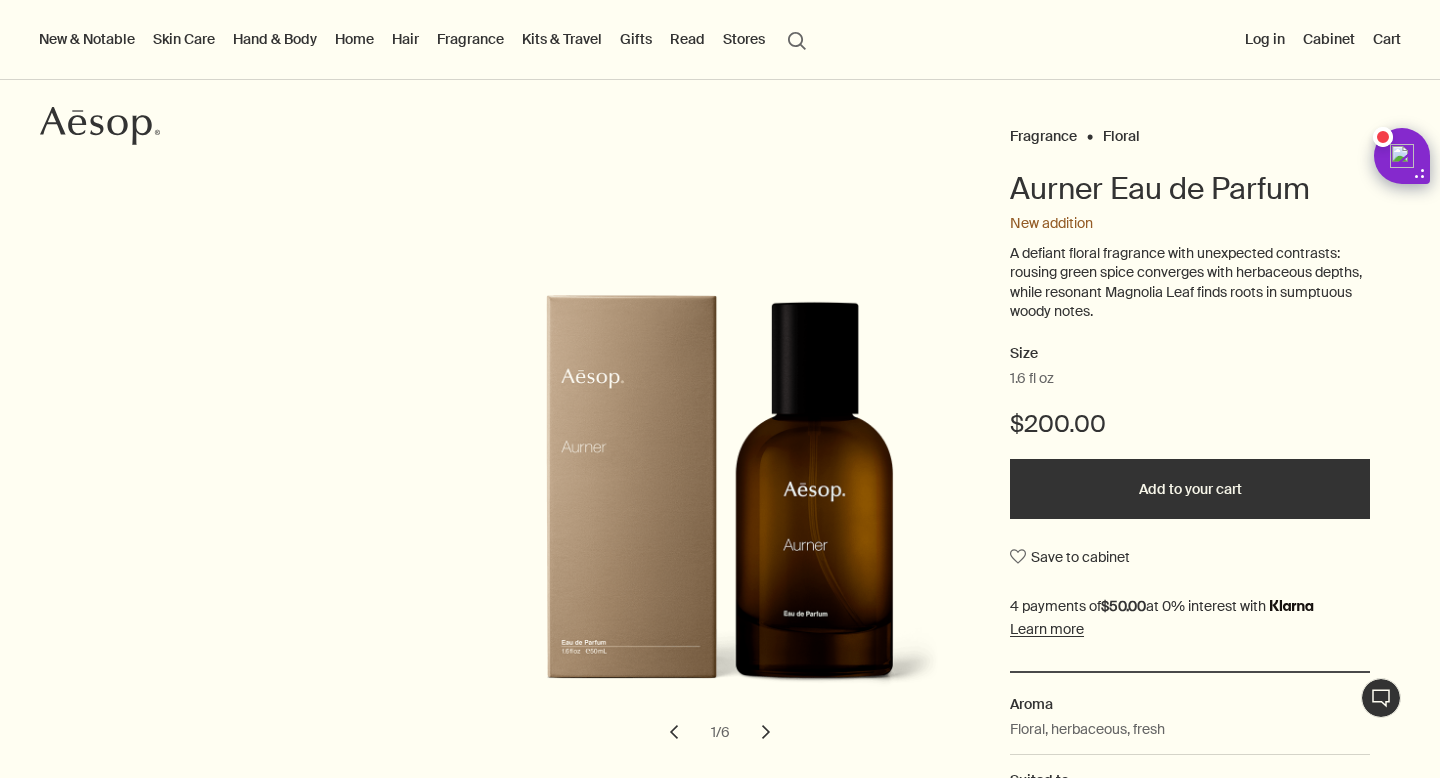 click on "A defiant floral fragrance with unexpected contrasts: rousing green spice converges with herbaceous depths, while resonant Magnolia Leaf finds roots in sumptuous woody notes." at bounding box center [1190, 283] 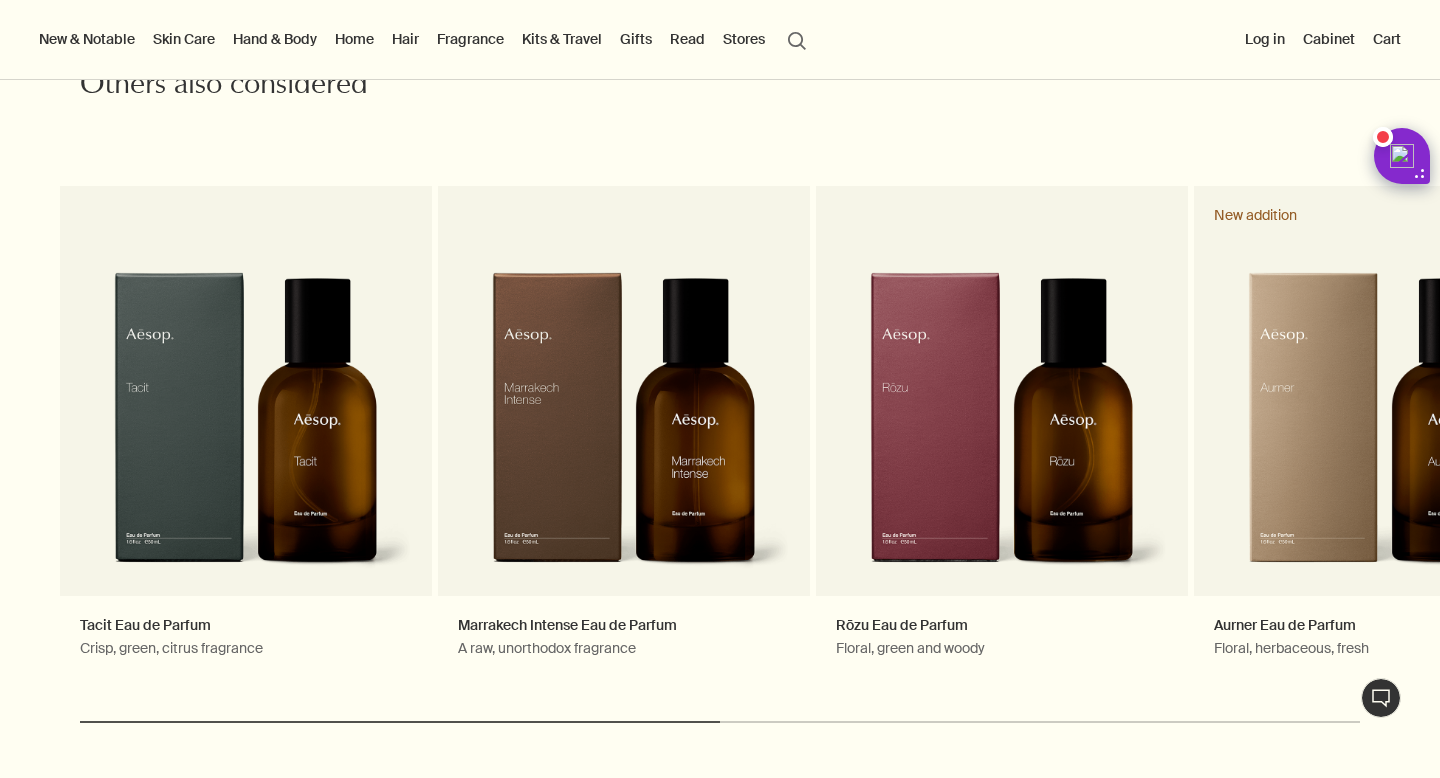 scroll, scrollTop: 3041, scrollLeft: 0, axis: vertical 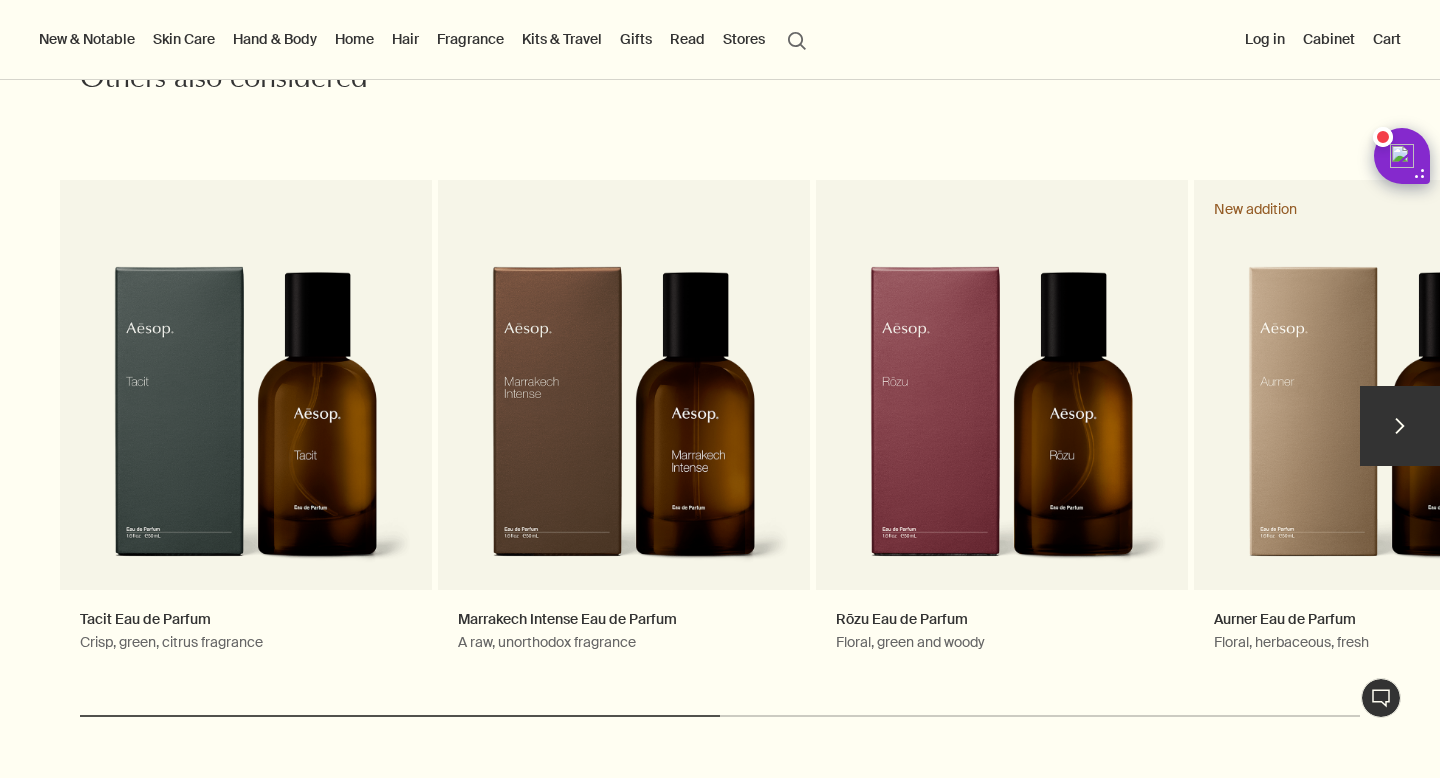 click on "chevron" at bounding box center (1400, 426) 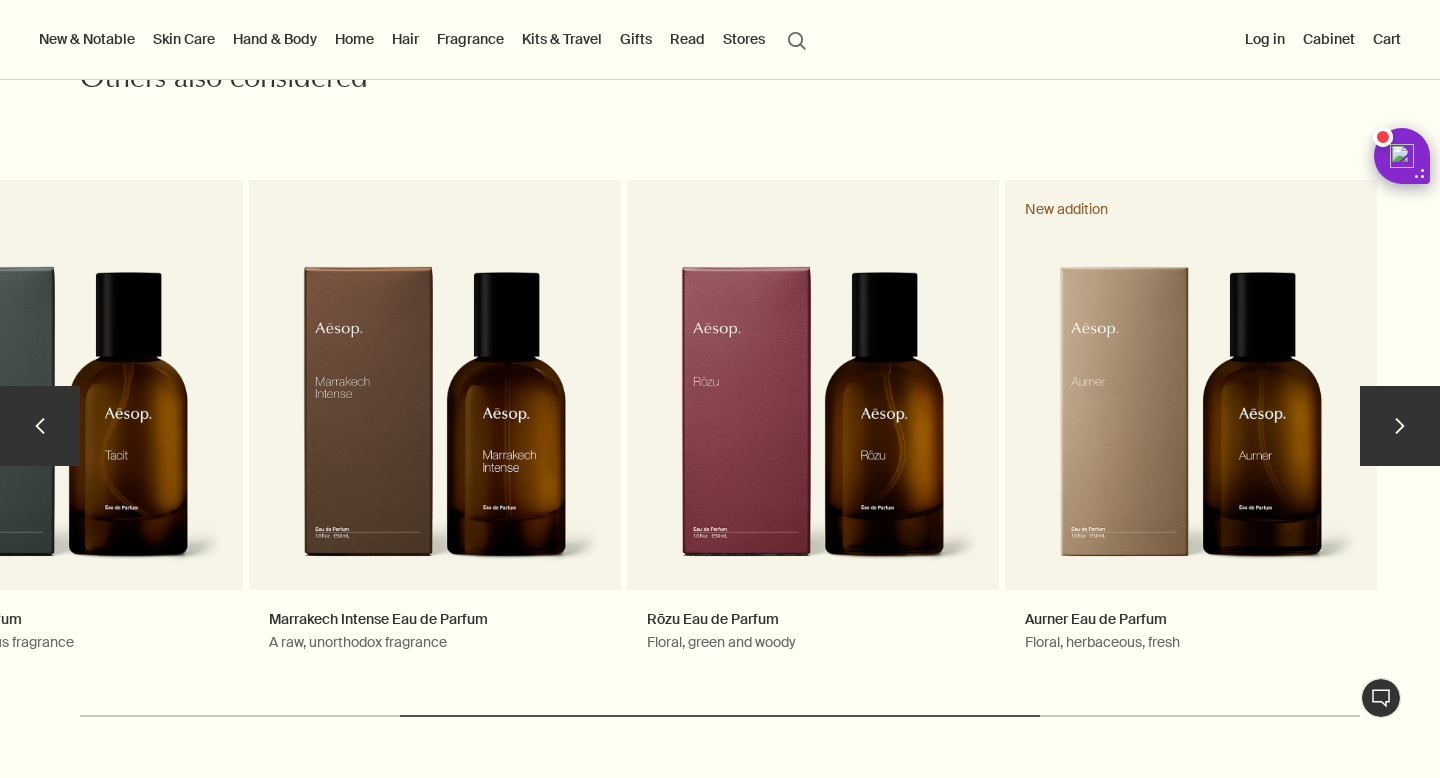click on "chevron" at bounding box center [1400, 426] 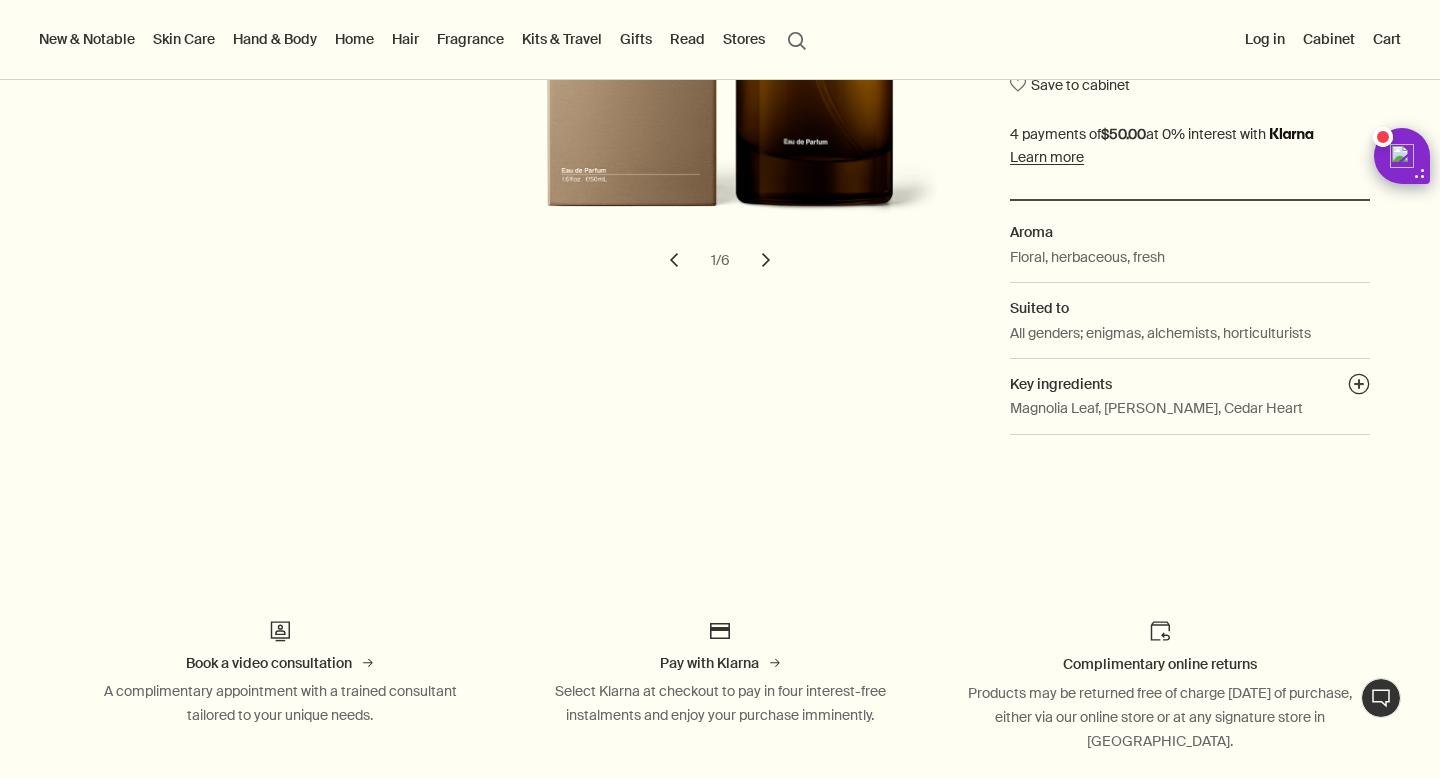 scroll, scrollTop: 0, scrollLeft: 0, axis: both 